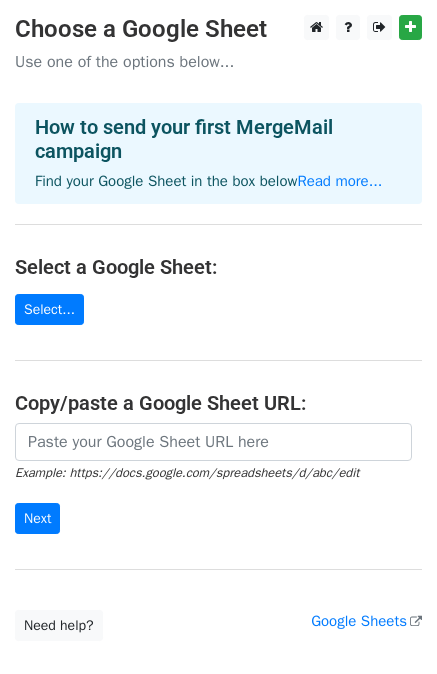 scroll, scrollTop: 0, scrollLeft: 0, axis: both 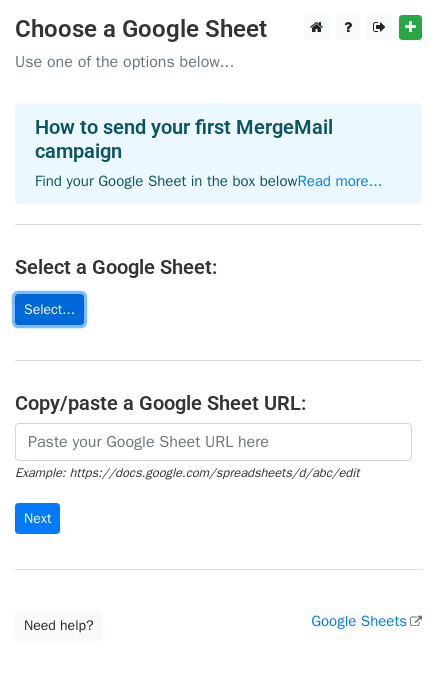 click on "Select..." at bounding box center (49, 309) 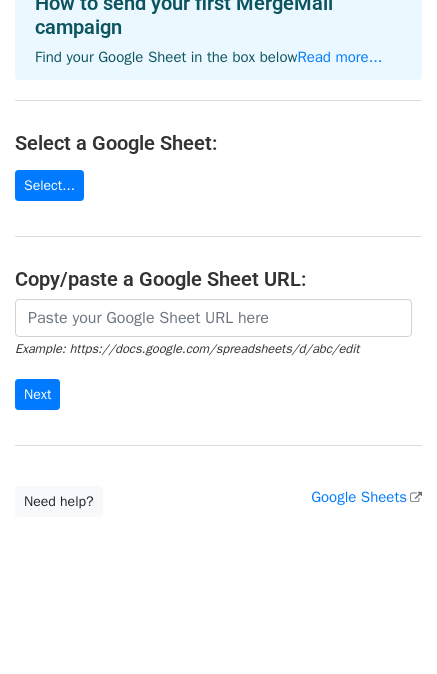 scroll, scrollTop: 0, scrollLeft: 0, axis: both 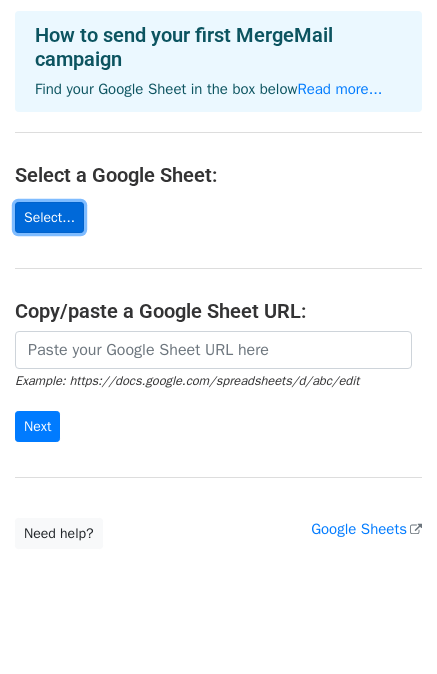 click on "Select..." at bounding box center (49, 217) 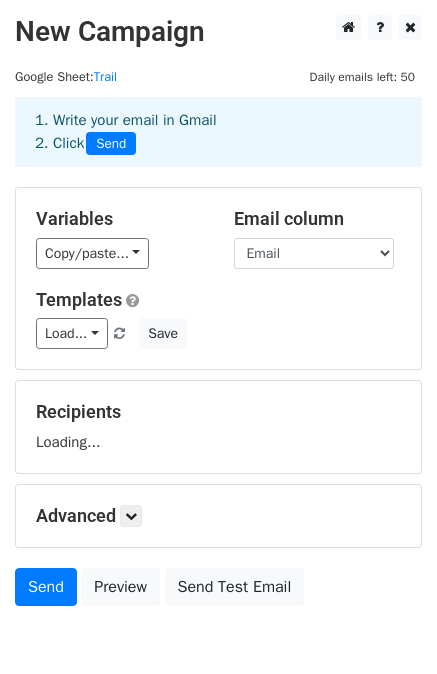 scroll, scrollTop: 0, scrollLeft: 0, axis: both 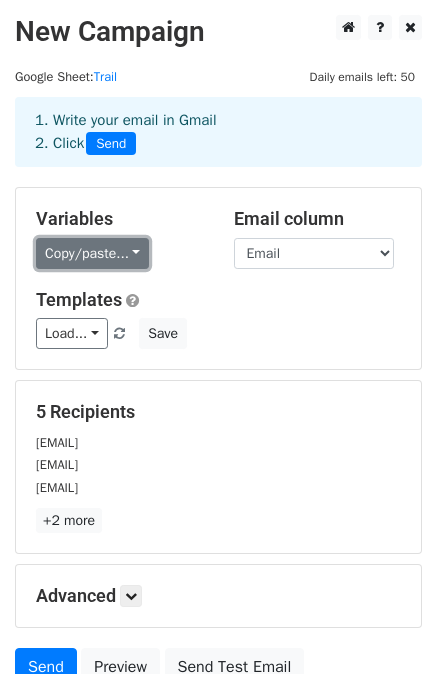 click on "Copy/paste..." at bounding box center [92, 253] 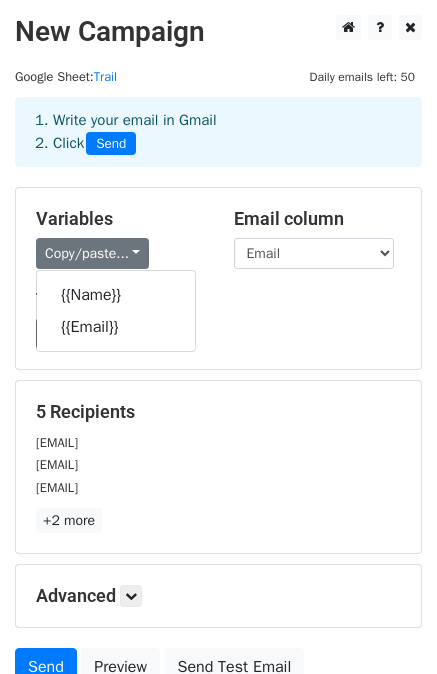 click on "Variables" at bounding box center (120, 219) 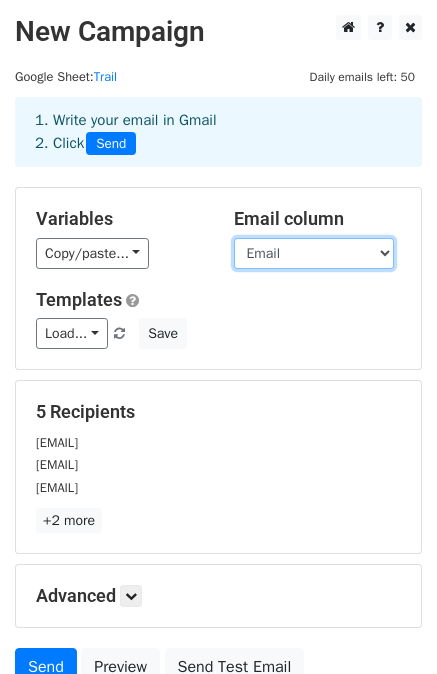 click on "Name
Email" at bounding box center [314, 253] 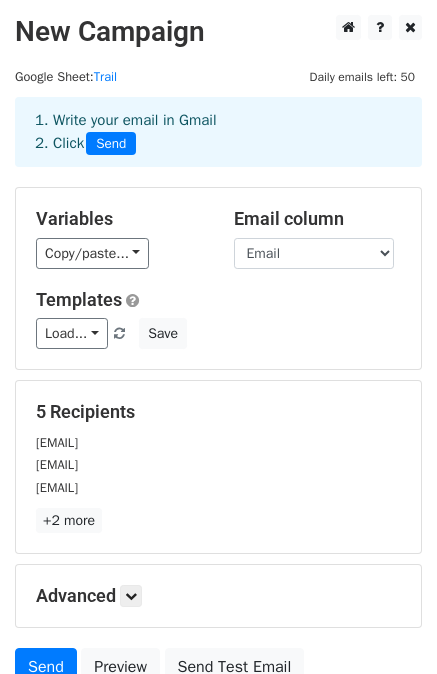 click on "Variables
Copy/paste...
{{Name}}
{{Email}}" at bounding box center (120, 238) 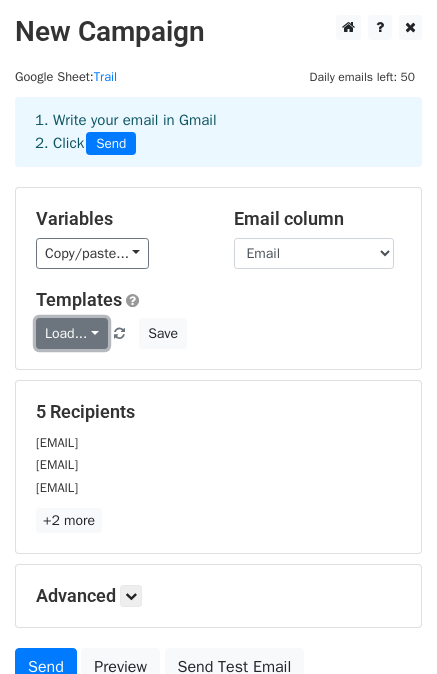 click on "Load..." at bounding box center (72, 333) 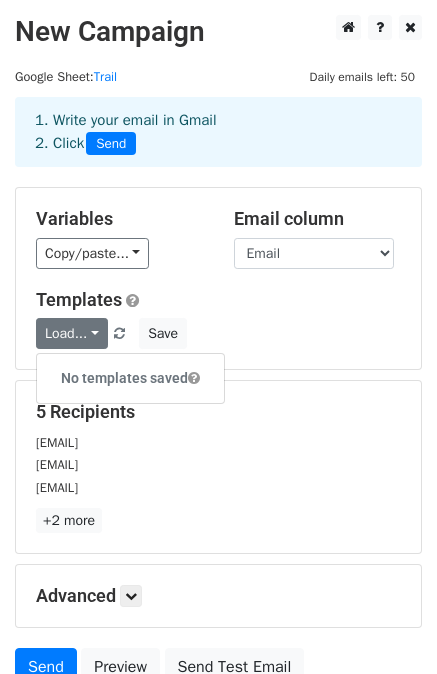 click on "Variables
Copy/paste...
{{Name}}
{{Email}}" at bounding box center [120, 238] 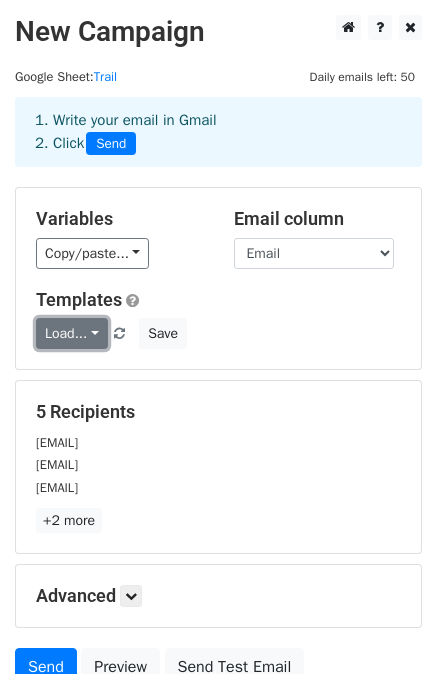 click on "Load..." at bounding box center (72, 333) 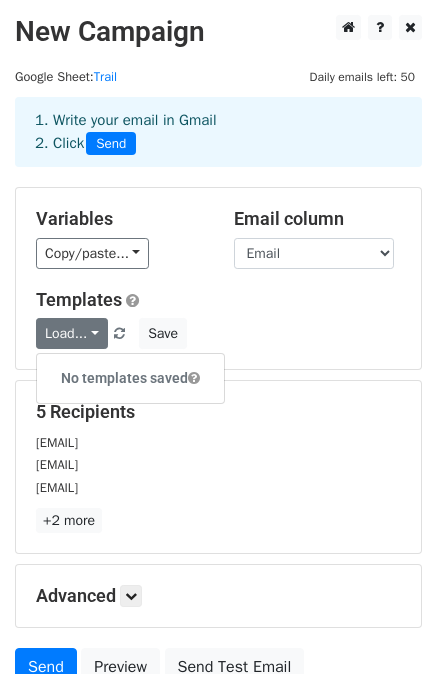 click on "Variables
Copy/paste...
{{Name}}
{{Email}}
Email column
Name
Email
Templates
Load...
No templates saved
Save" at bounding box center [218, 278] 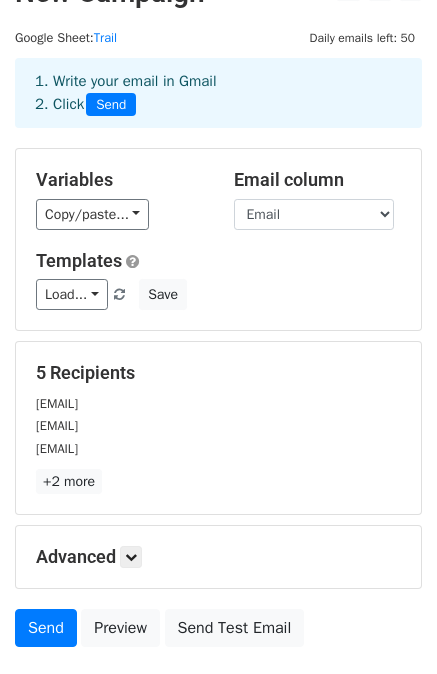 scroll, scrollTop: 0, scrollLeft: 0, axis: both 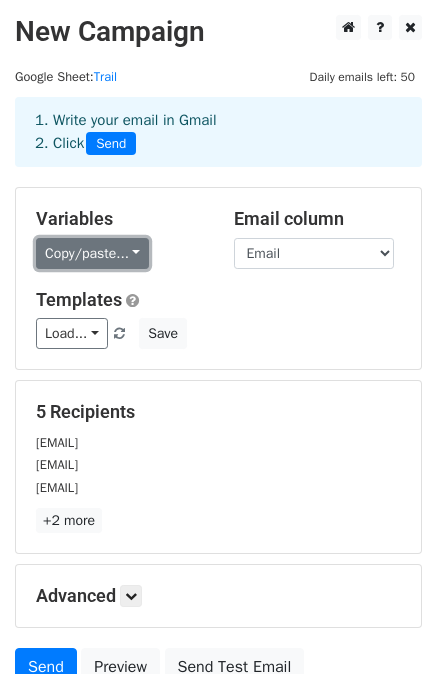 click on "Copy/paste..." at bounding box center (92, 253) 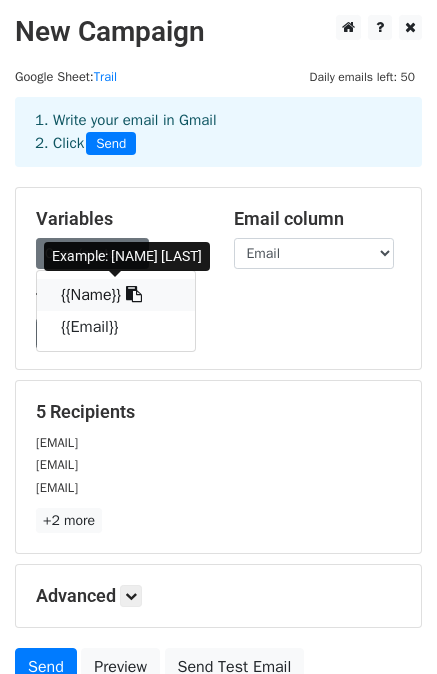 click on "{{Name}}" at bounding box center [116, 295] 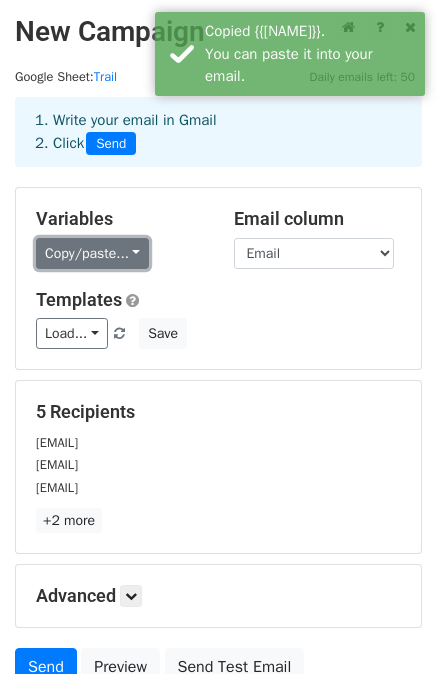 click on "Copy/paste..." at bounding box center (92, 253) 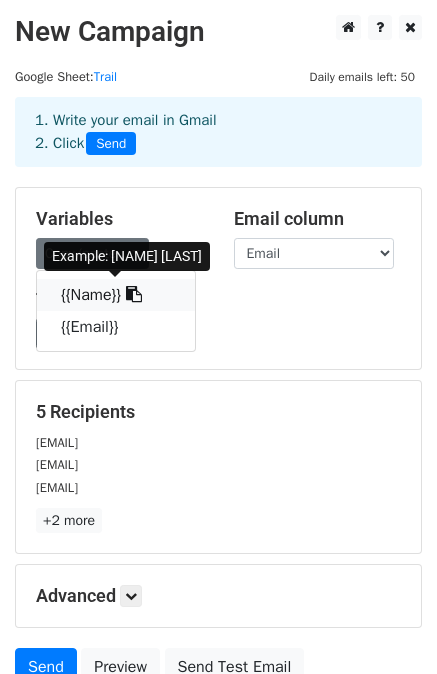 click on "{{Name}}" at bounding box center (116, 295) 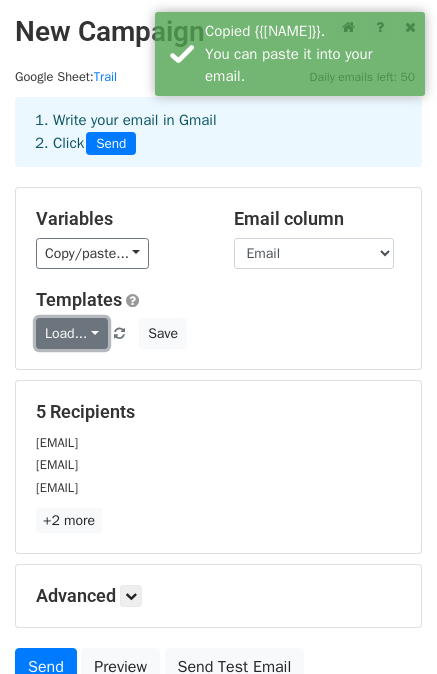 click on "Load..." at bounding box center (72, 333) 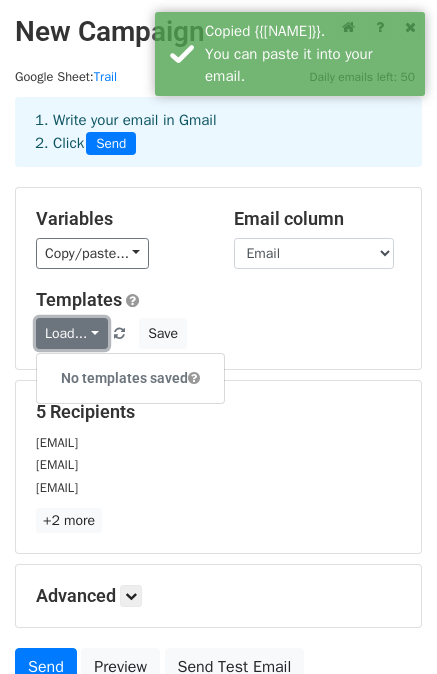 click on "Load..." at bounding box center (72, 333) 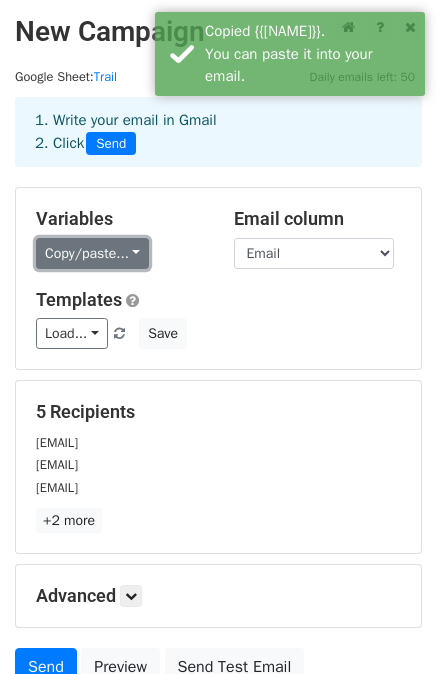 click on "Copy/paste..." at bounding box center (92, 253) 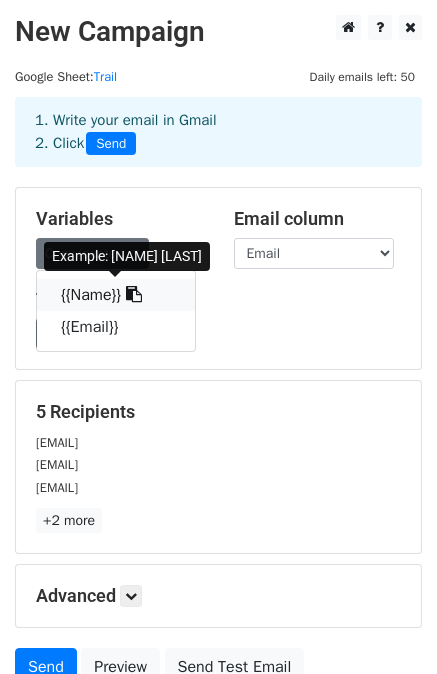 click on "{{Name}}" at bounding box center [116, 295] 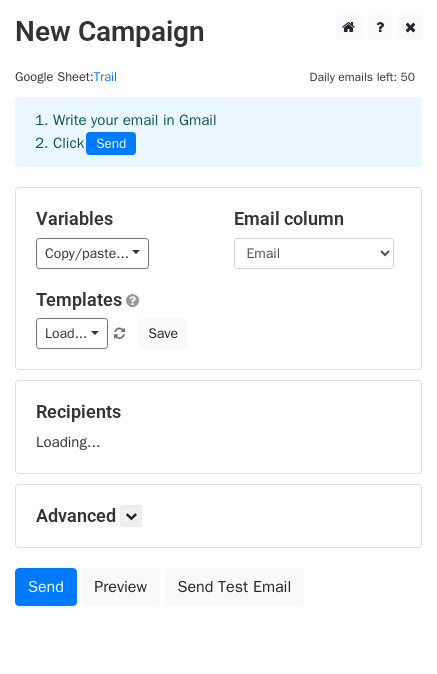 scroll, scrollTop: 0, scrollLeft: 0, axis: both 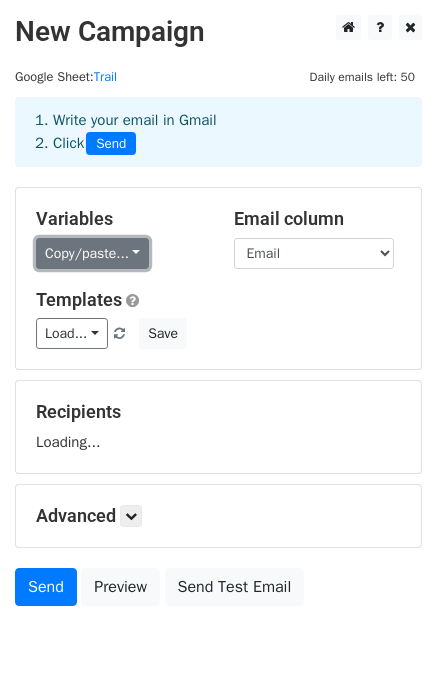 click on "Copy/paste..." at bounding box center (92, 253) 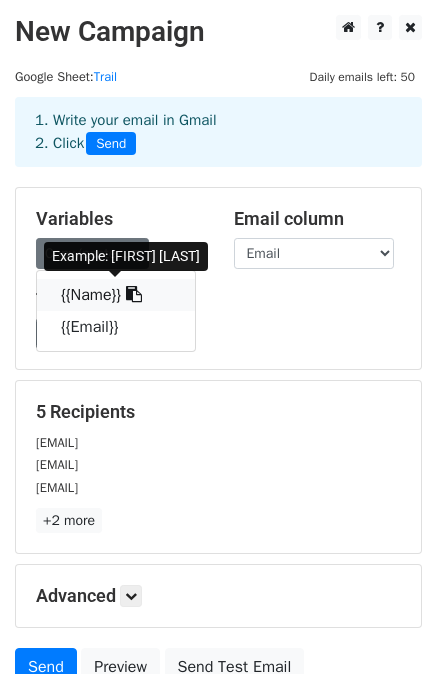 click on "{{Name}}" at bounding box center (116, 295) 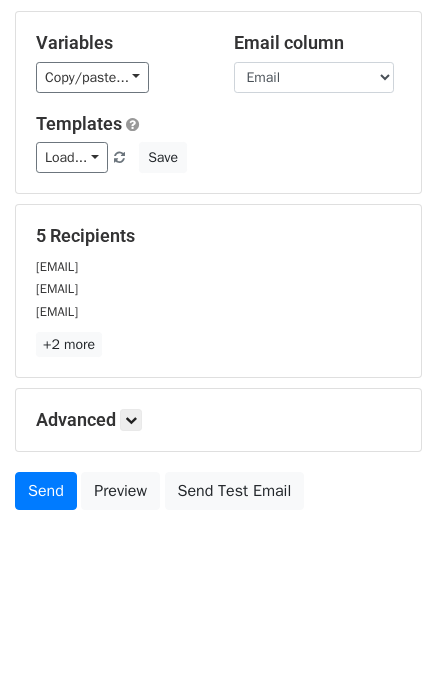 scroll, scrollTop: 180, scrollLeft: 0, axis: vertical 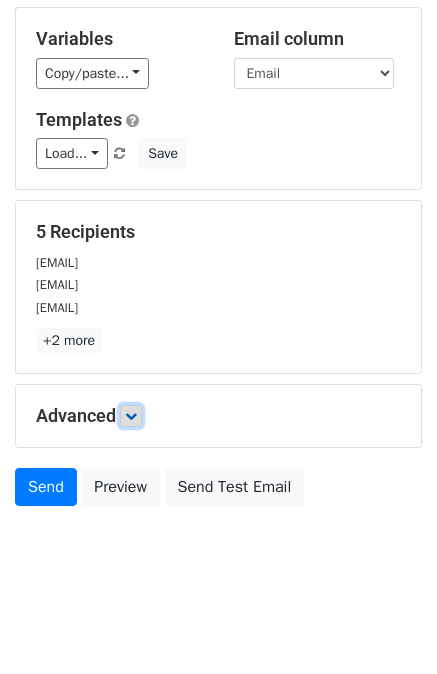 click at bounding box center (131, 416) 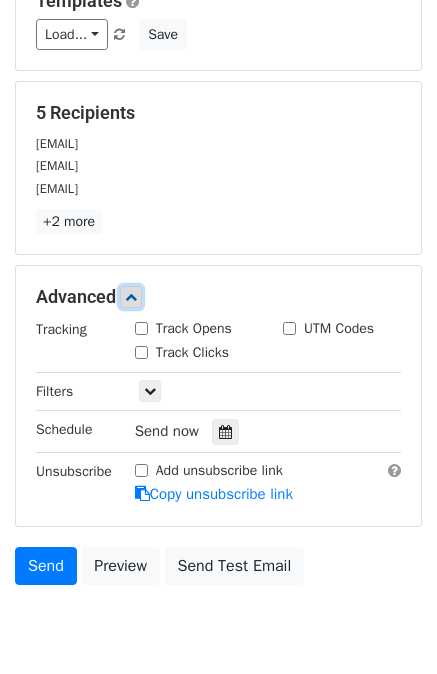 scroll, scrollTop: 300, scrollLeft: 0, axis: vertical 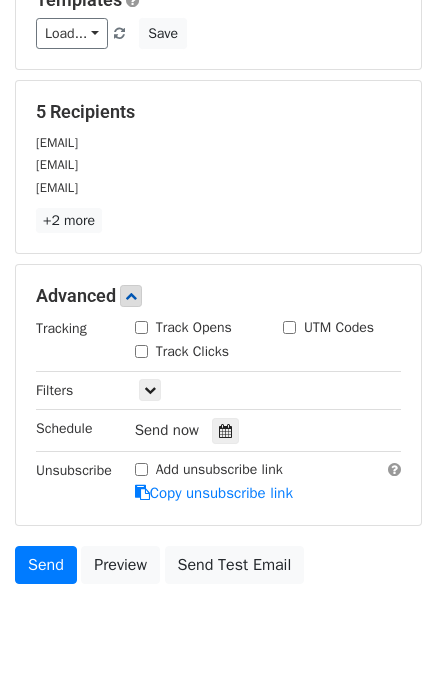 click on "Track Opens" at bounding box center [141, 327] 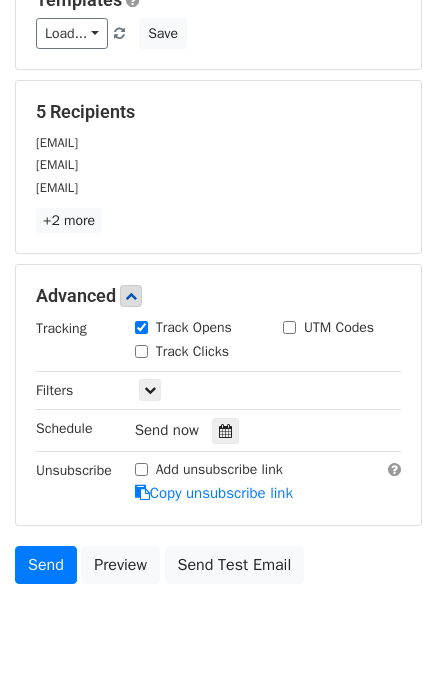 click on "Track Clicks" at bounding box center [141, 351] 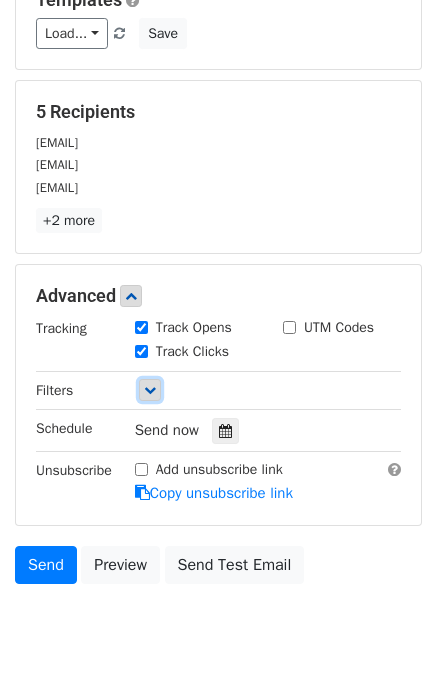 click at bounding box center [150, 390] 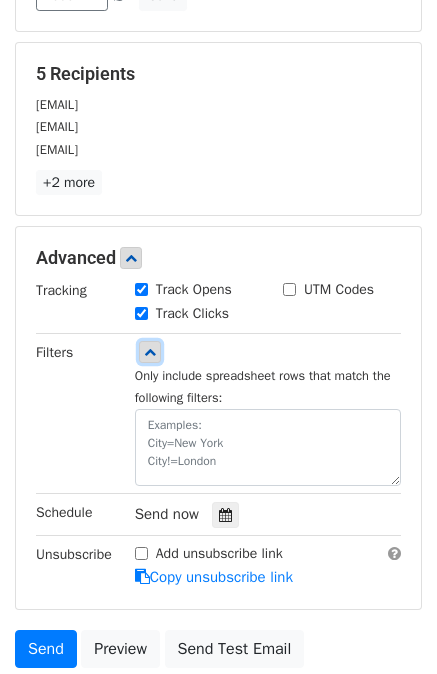 scroll, scrollTop: 343, scrollLeft: 0, axis: vertical 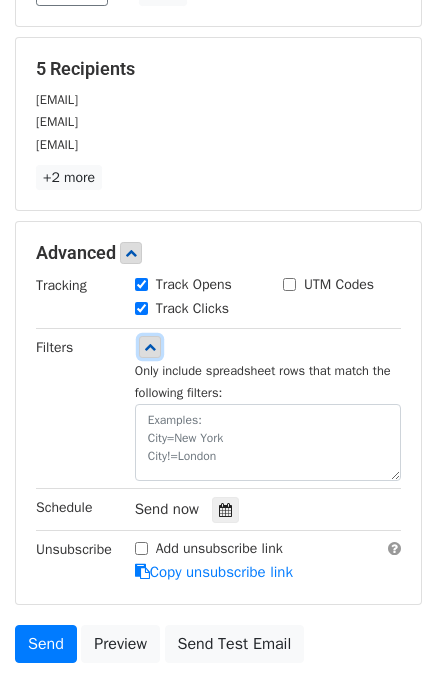 click at bounding box center [150, 347] 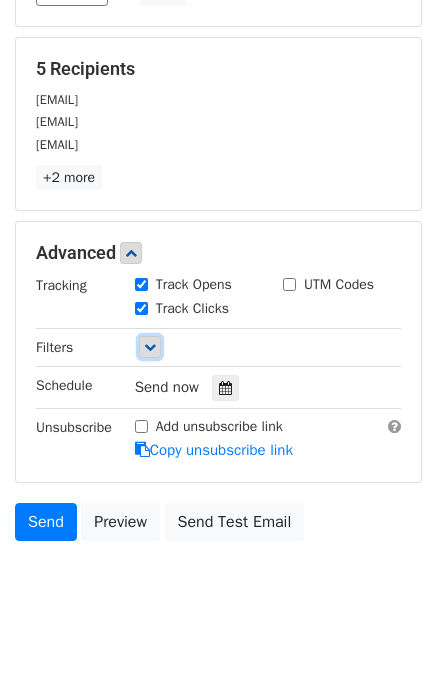 click at bounding box center [150, 347] 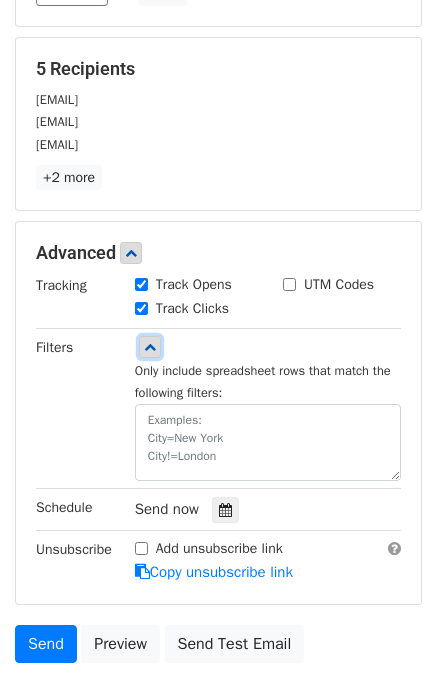 click at bounding box center (150, 347) 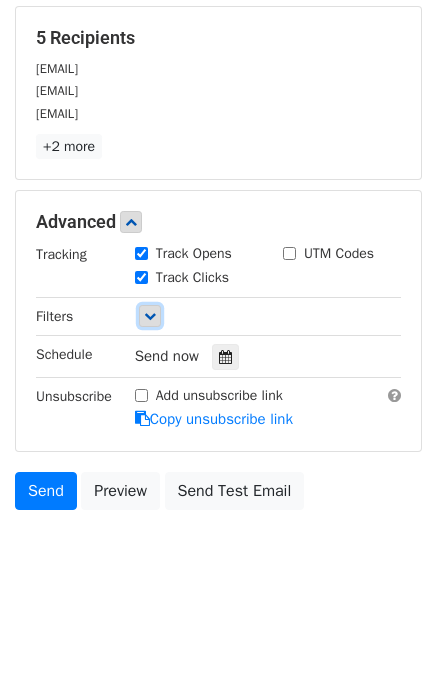 scroll, scrollTop: 373, scrollLeft: 0, axis: vertical 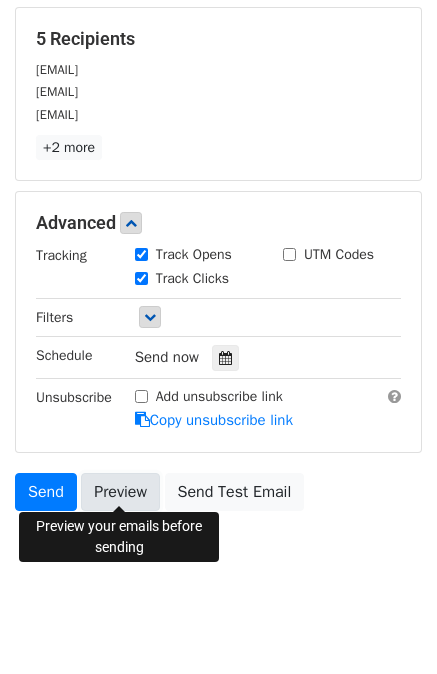 click on "Preview" at bounding box center (120, 492) 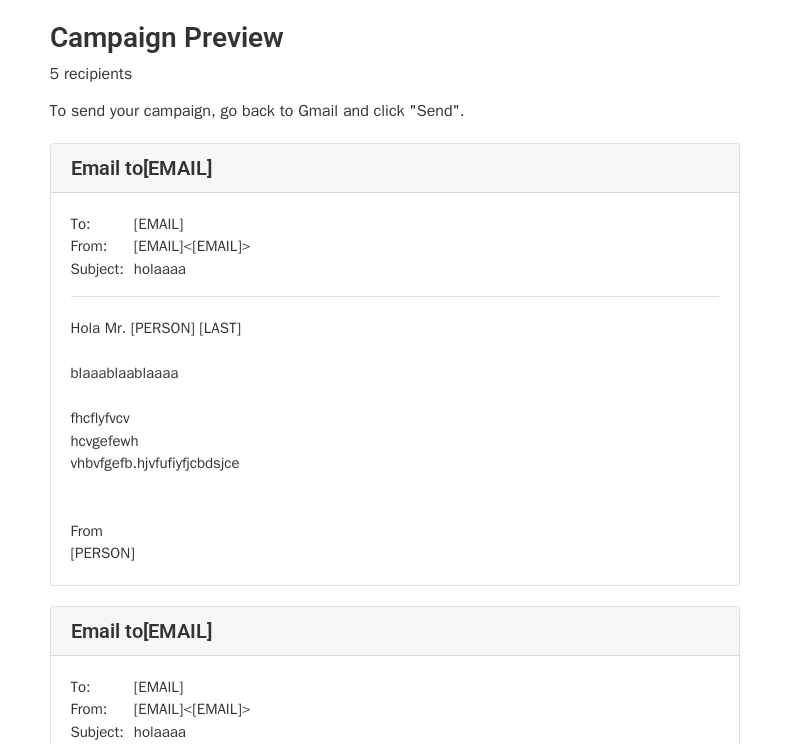 scroll, scrollTop: 0, scrollLeft: 0, axis: both 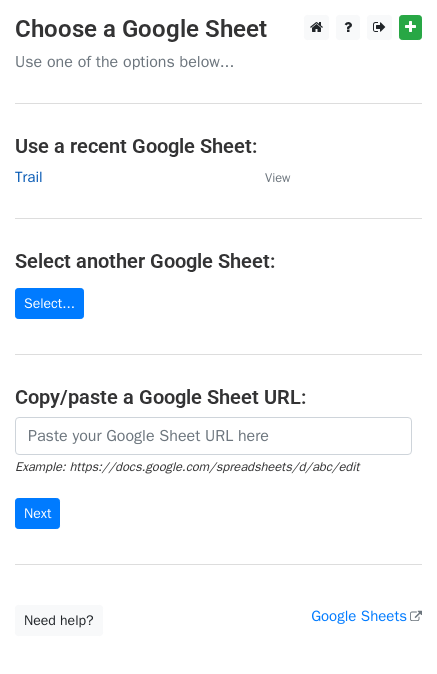 click on "Trail" at bounding box center (29, 177) 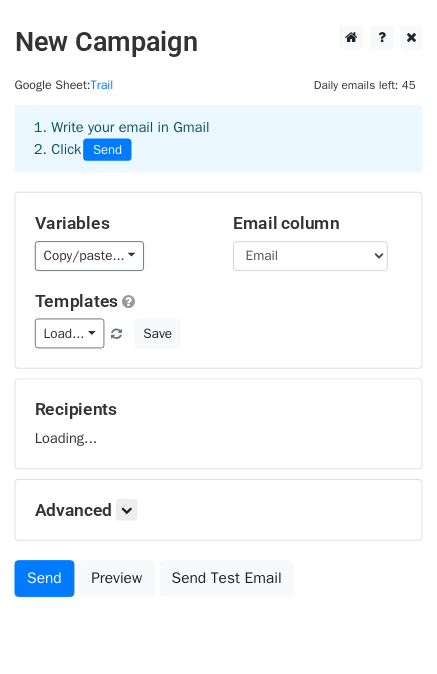 scroll, scrollTop: 0, scrollLeft: 0, axis: both 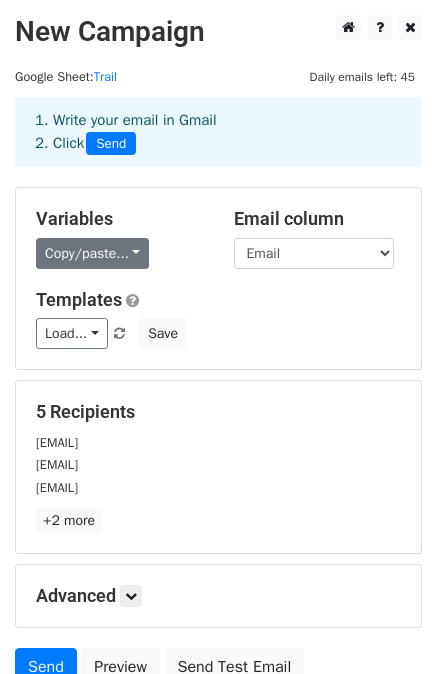 click on "Copy/paste..." at bounding box center (92, 253) 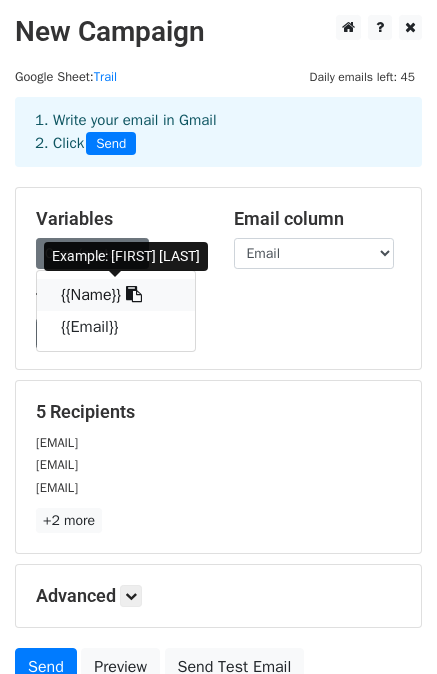click on "{{Name}}" at bounding box center (116, 295) 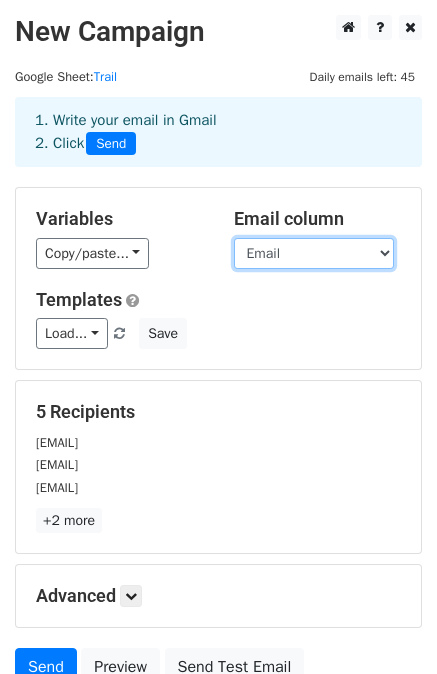 click on "[NAME]
[EMAIL]" at bounding box center (314, 253) 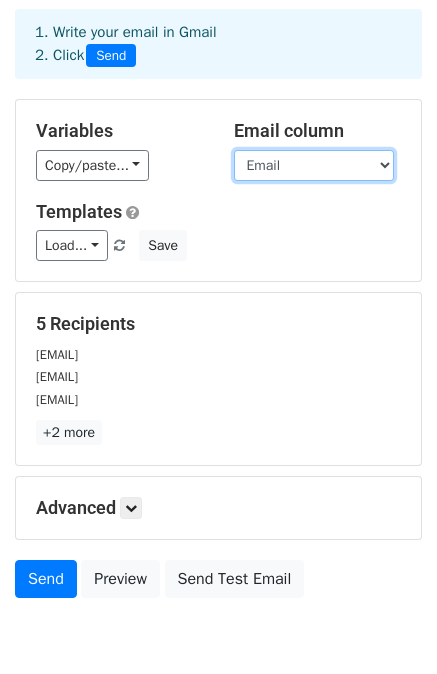 scroll, scrollTop: 120, scrollLeft: 0, axis: vertical 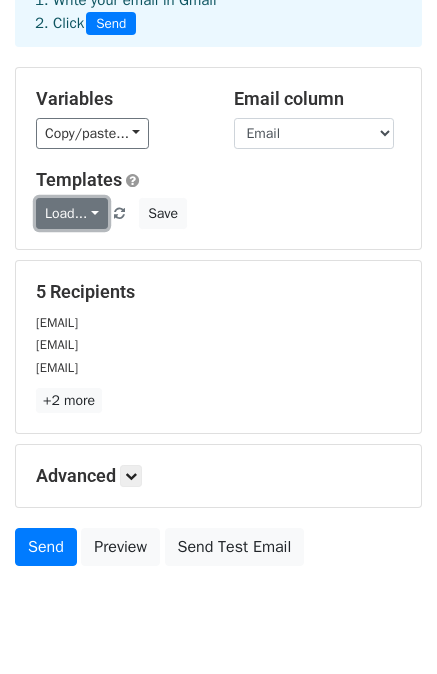 click on "Load..." at bounding box center [72, 213] 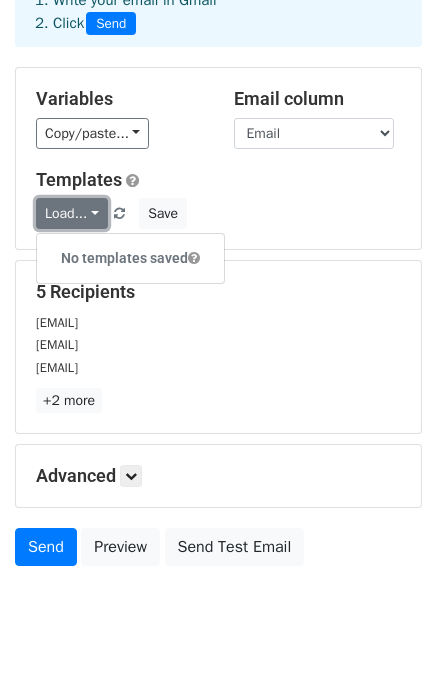 click on "Load..." at bounding box center (72, 213) 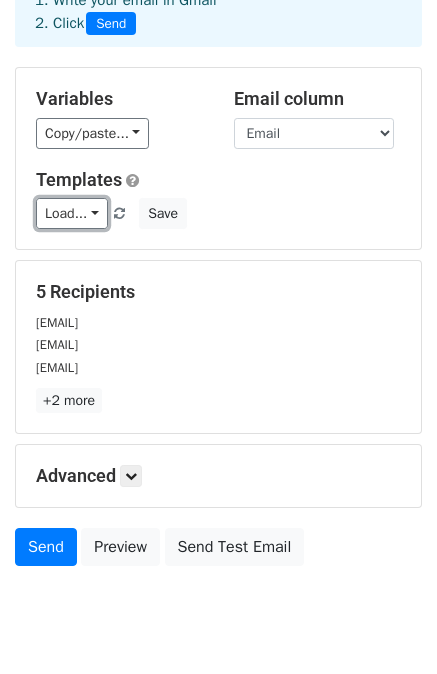 scroll, scrollTop: 180, scrollLeft: 0, axis: vertical 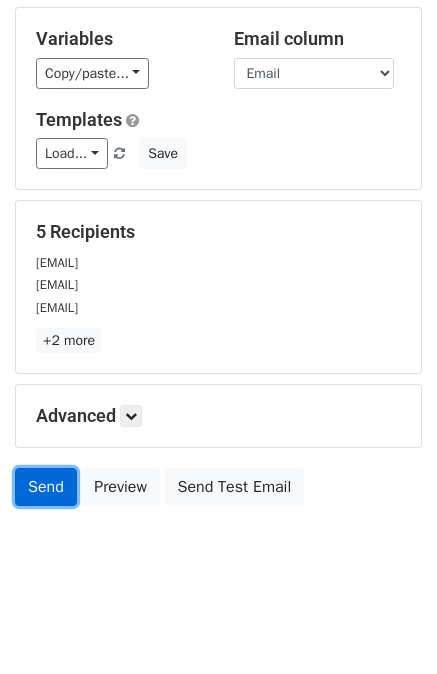 click on "Send" at bounding box center (46, 487) 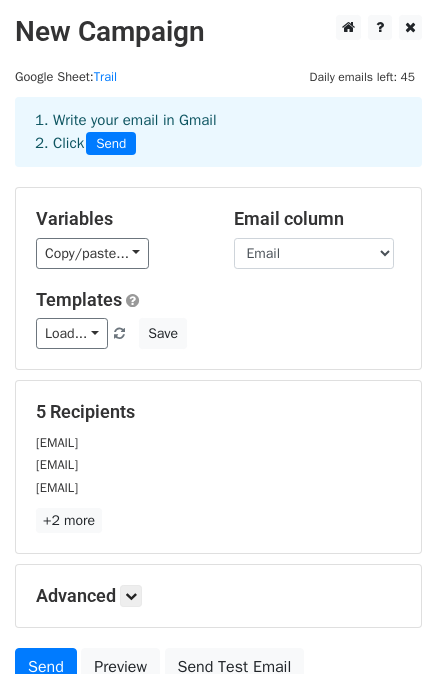 scroll, scrollTop: 180, scrollLeft: 0, axis: vertical 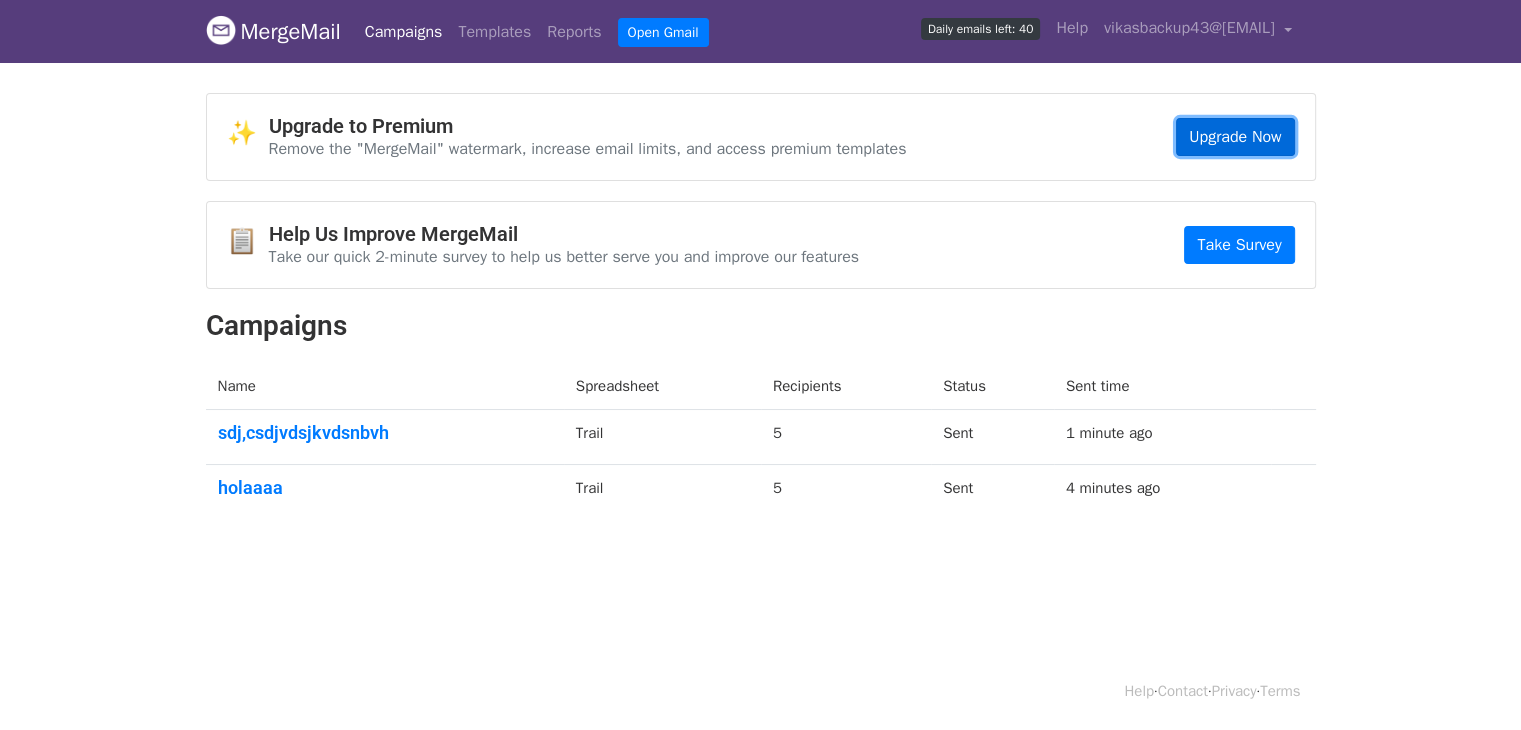click on "Upgrade Now" at bounding box center (1235, 137) 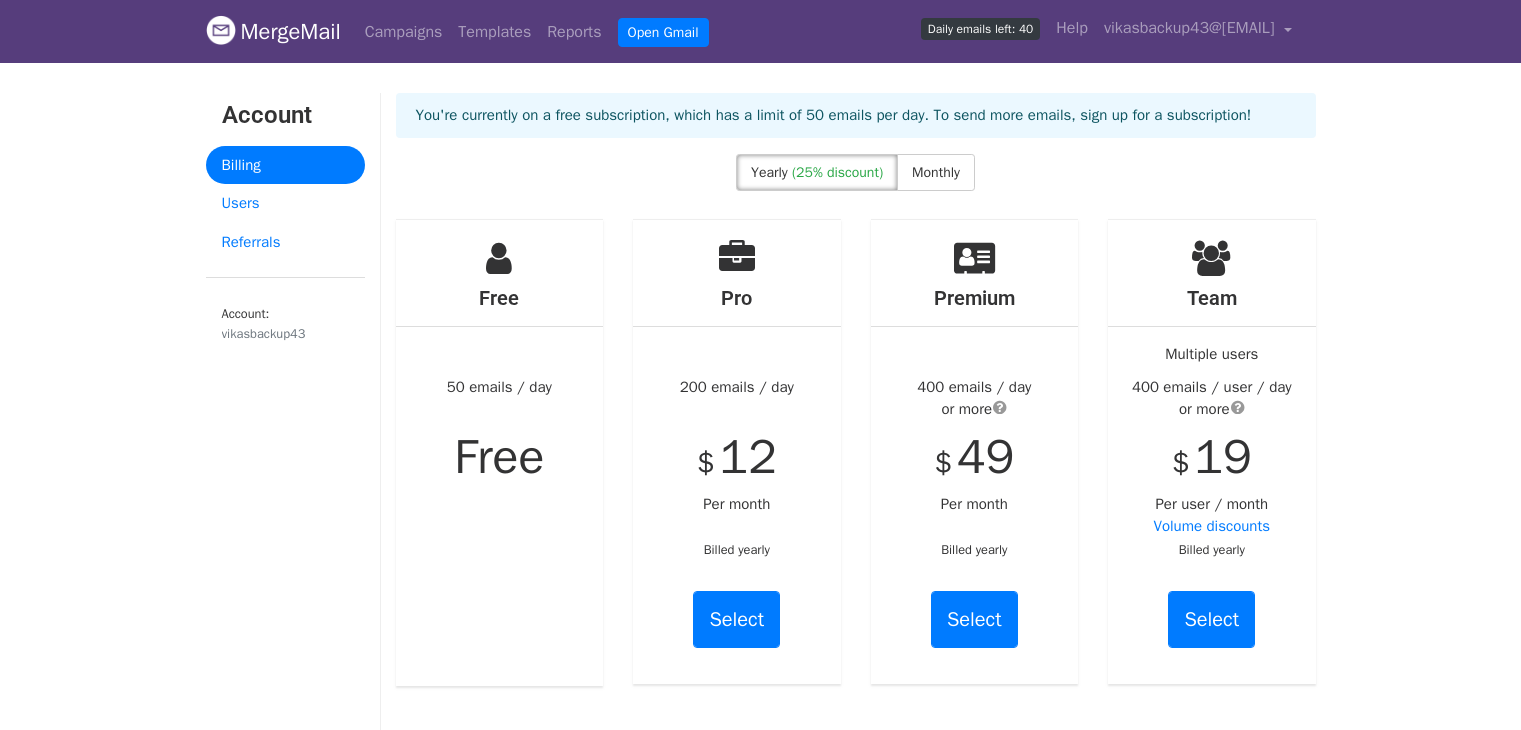 scroll, scrollTop: 0, scrollLeft: 0, axis: both 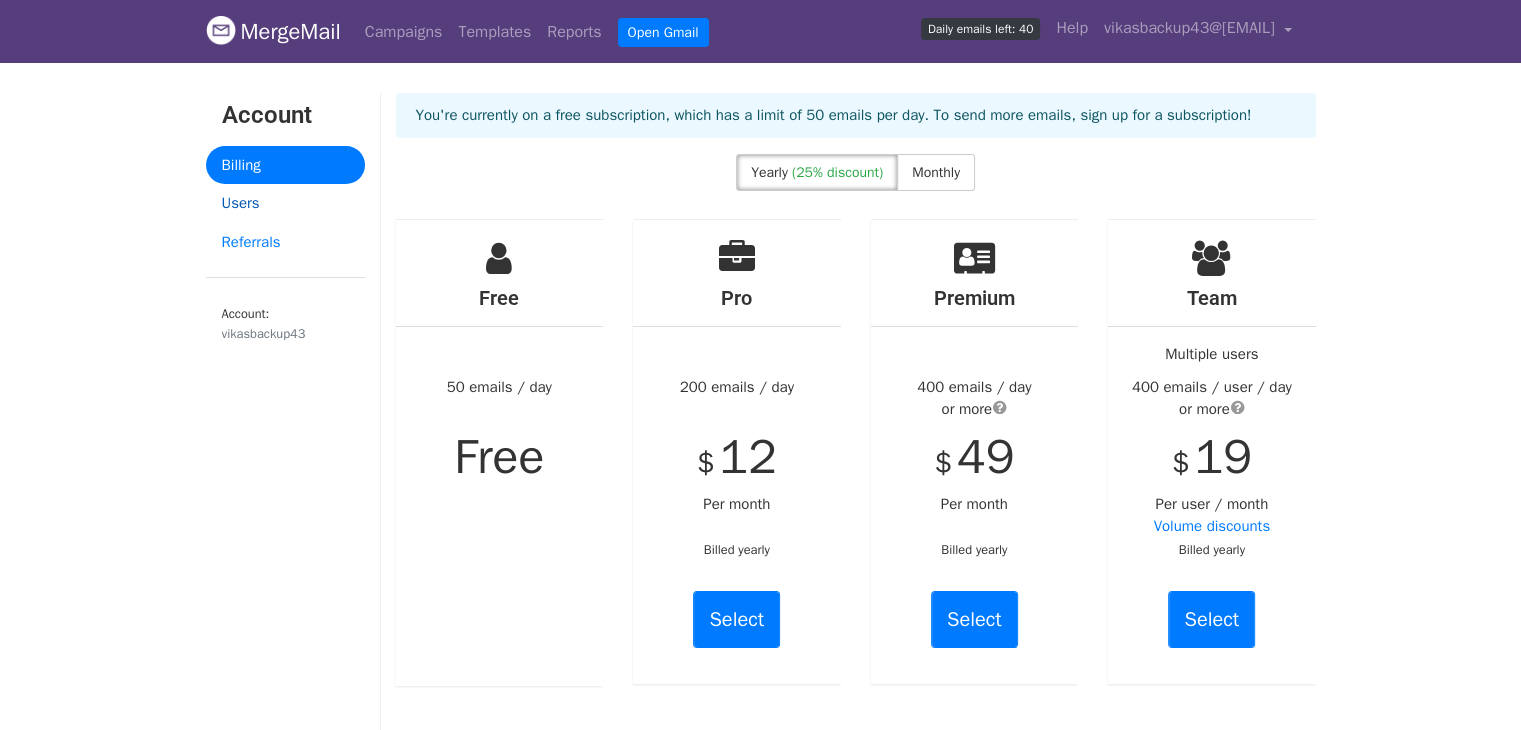 click on "Users" at bounding box center [285, 203] 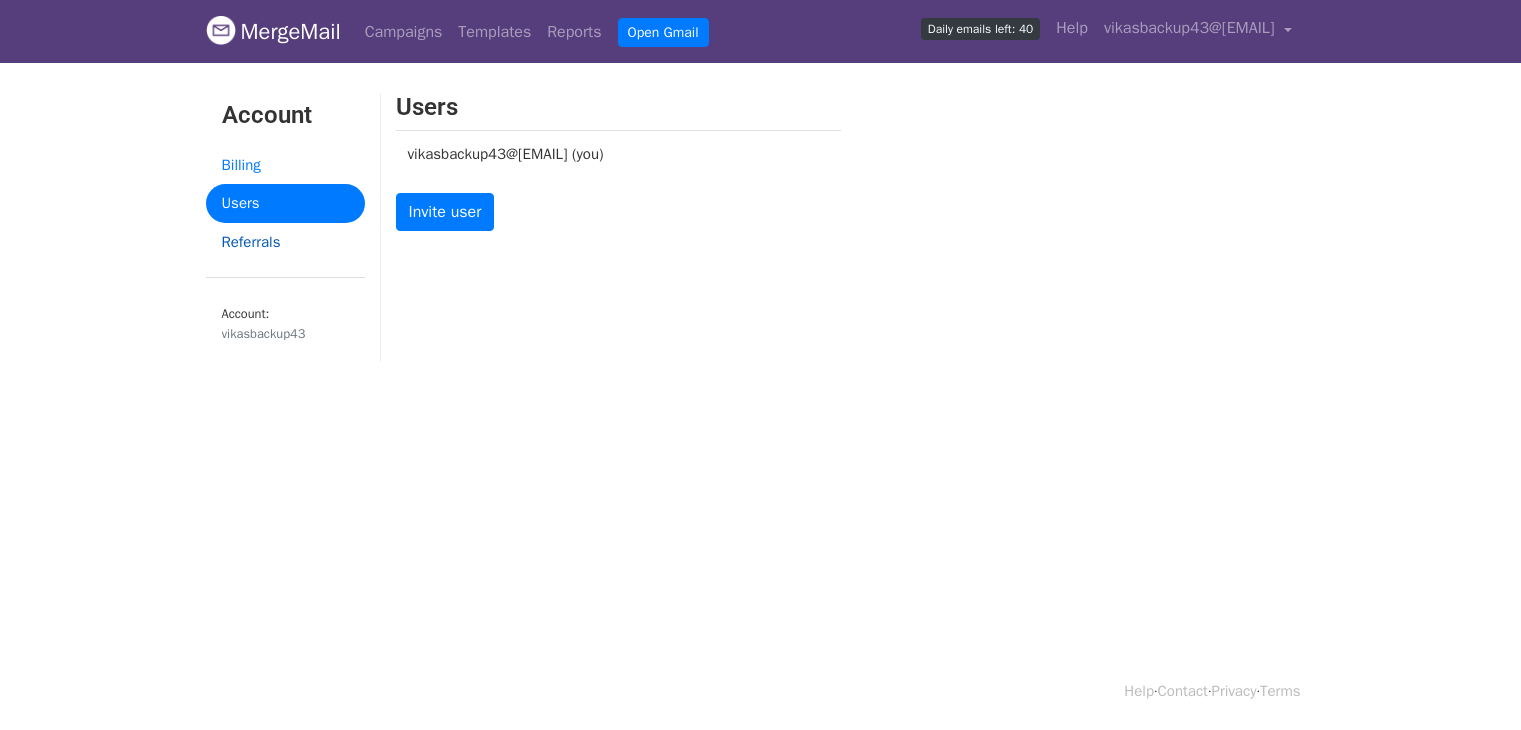 scroll, scrollTop: 0, scrollLeft: 0, axis: both 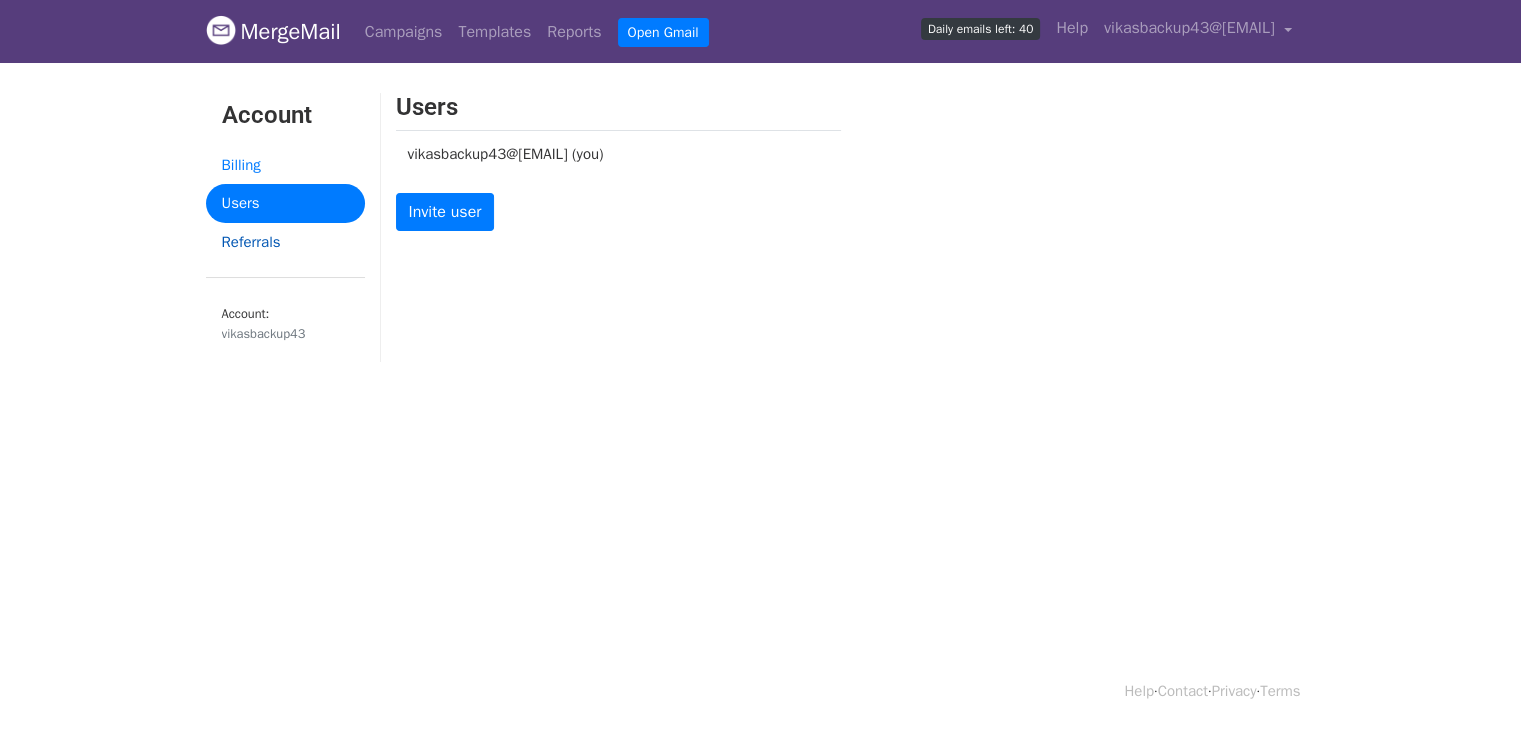 click on "Referrals" at bounding box center [285, 242] 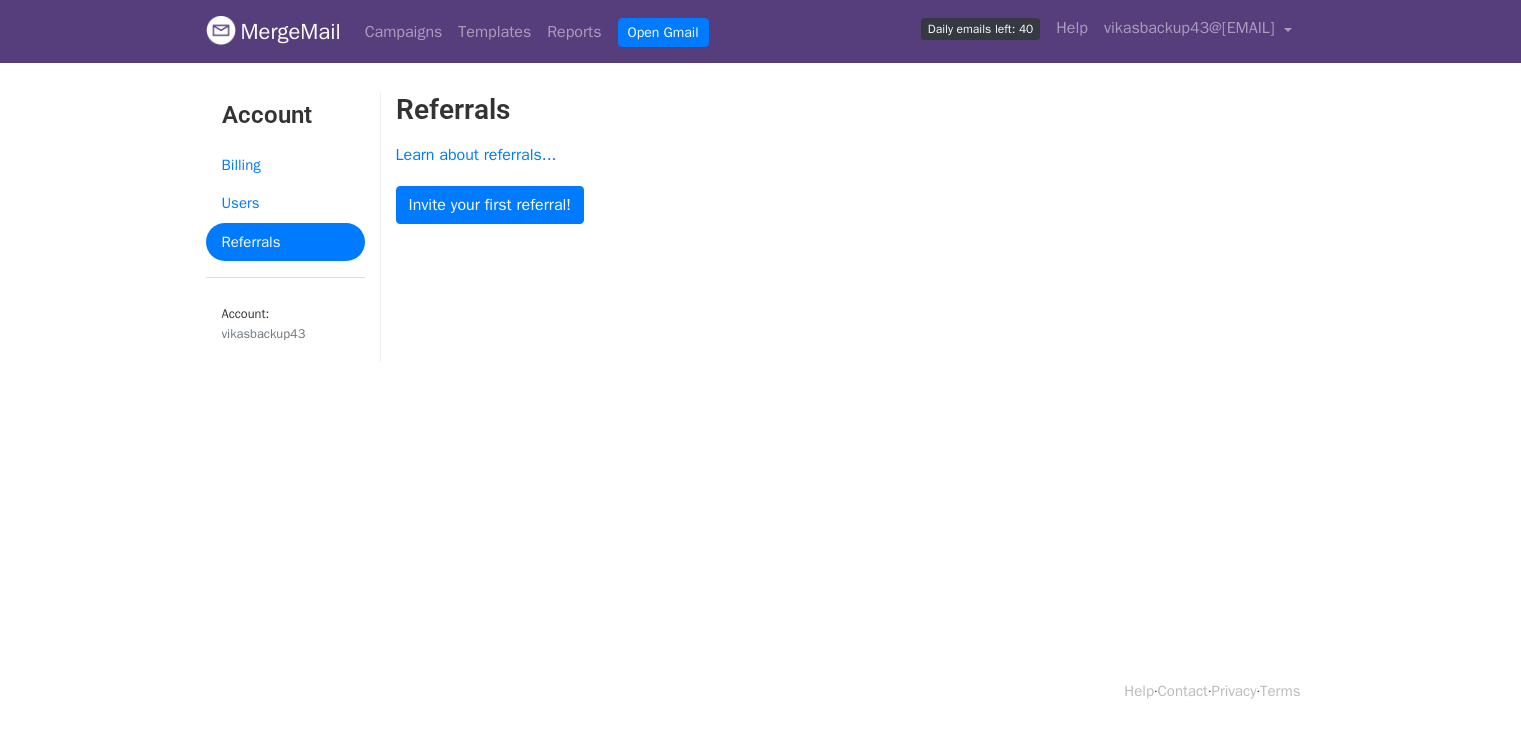 scroll, scrollTop: 0, scrollLeft: 0, axis: both 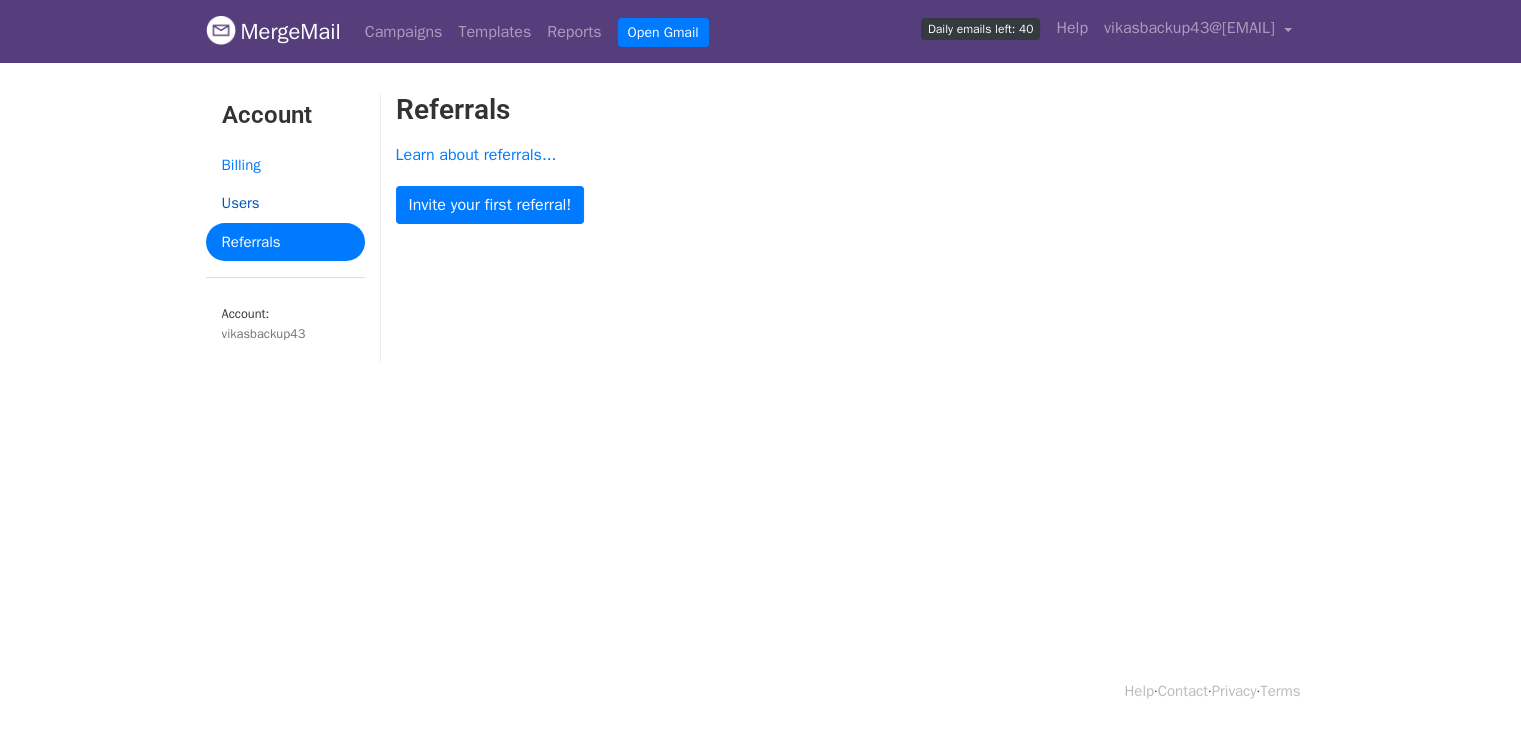 click on "Users" at bounding box center [285, 203] 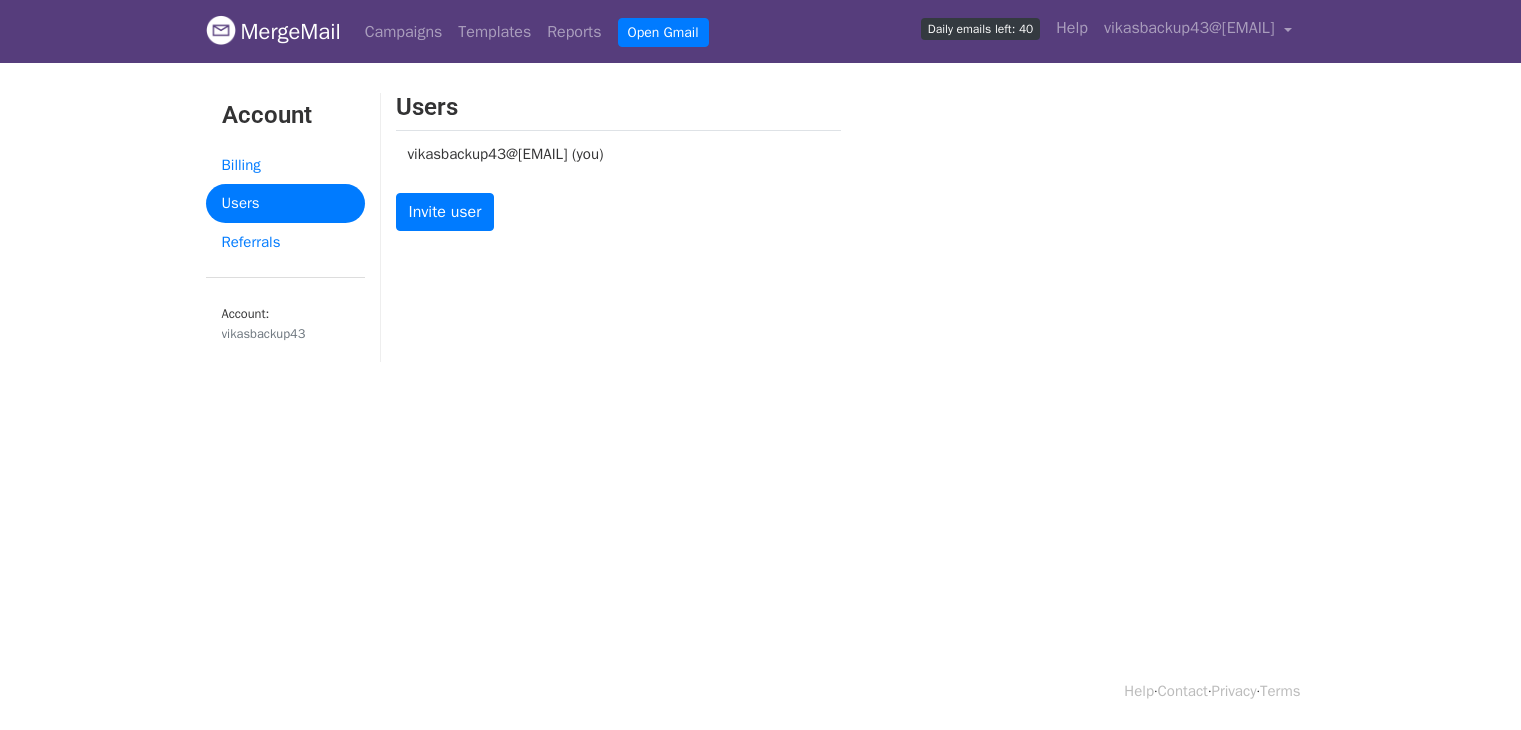 scroll, scrollTop: 0, scrollLeft: 0, axis: both 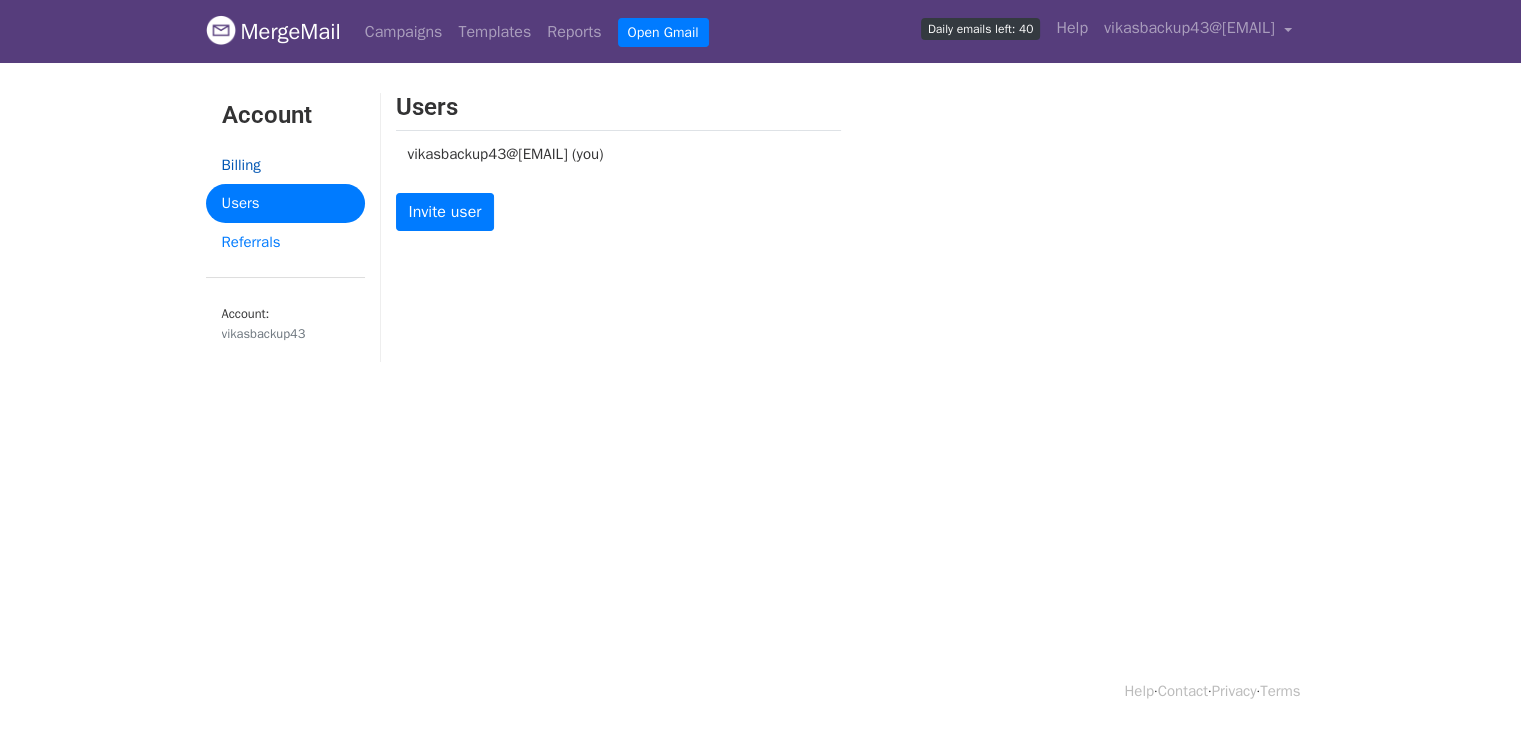 click on "Billing" at bounding box center (285, 165) 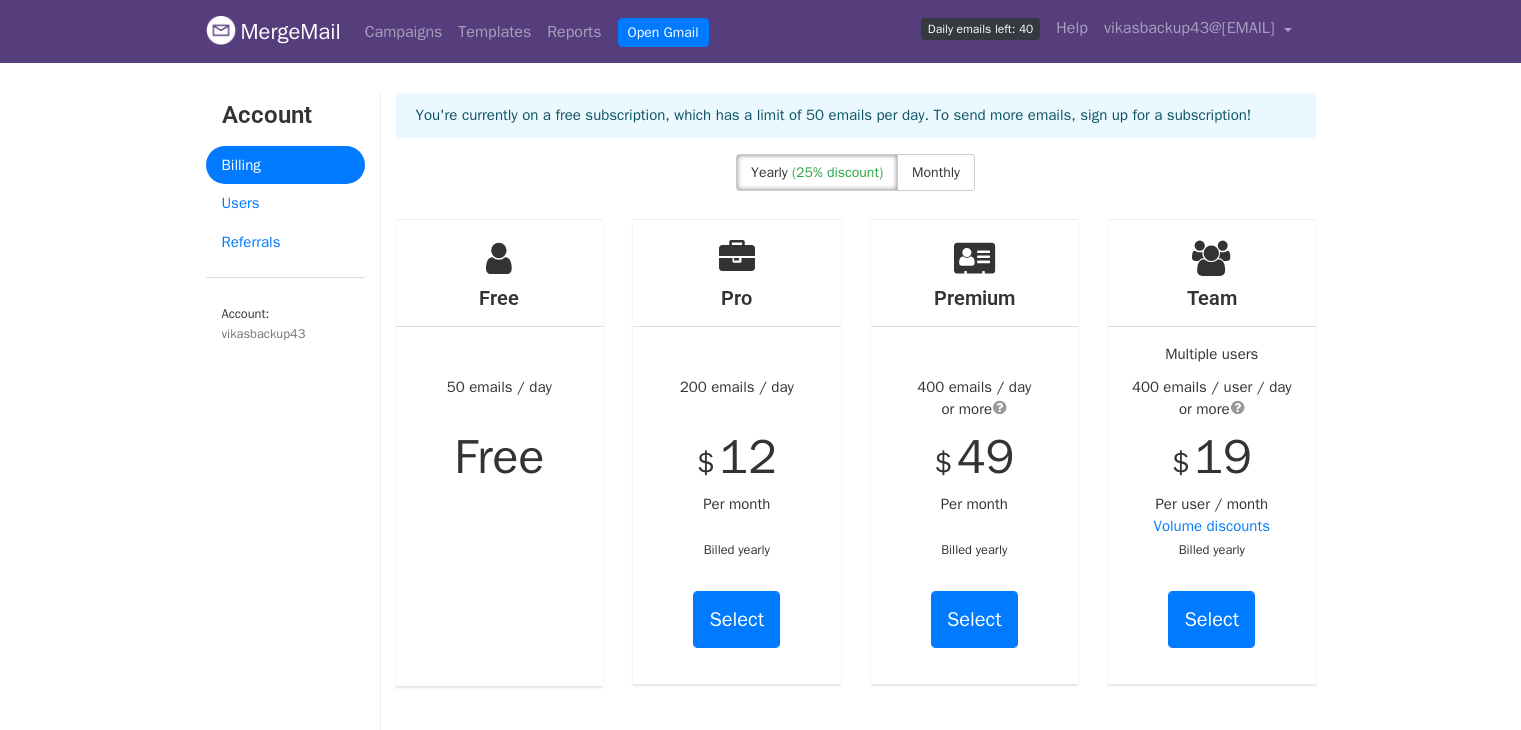 scroll, scrollTop: 0, scrollLeft: 0, axis: both 